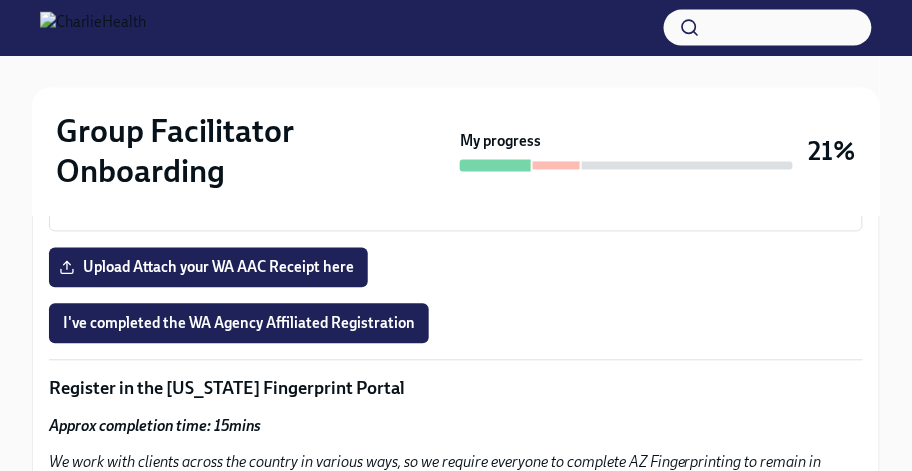 scroll, scrollTop: 1976, scrollLeft: 0, axis: vertical 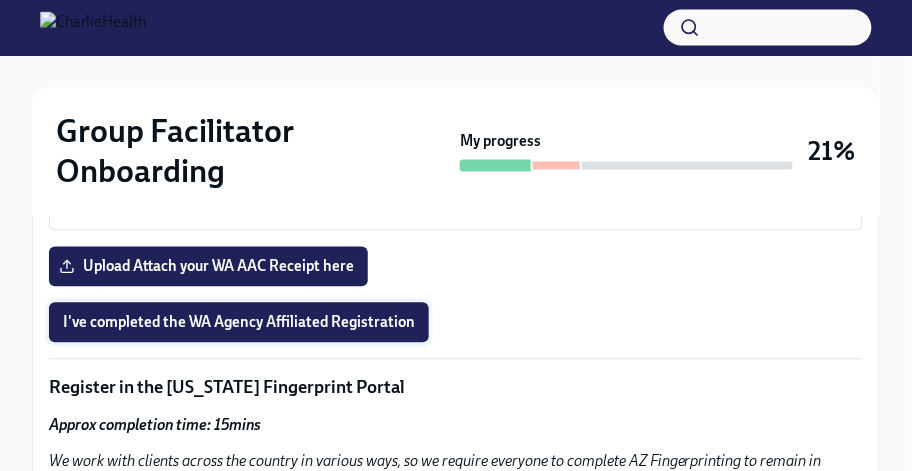 click on "I've completed the WA Agency Affiliated Registration" at bounding box center (239, 323) 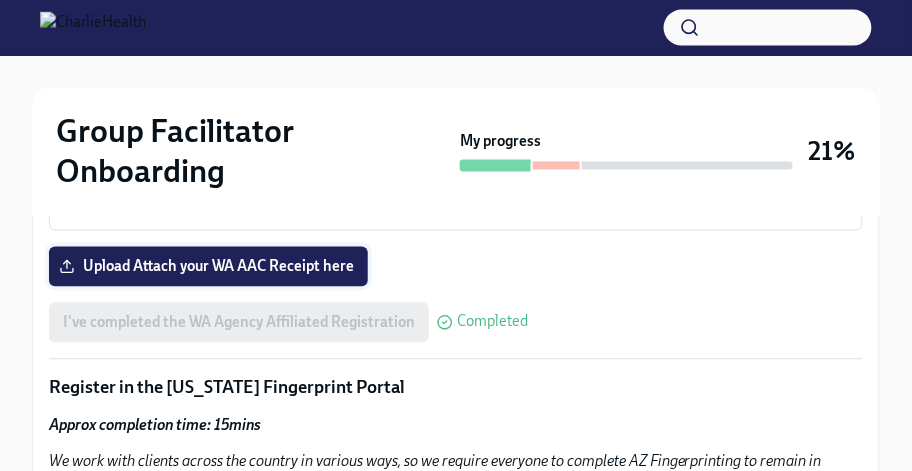 click on "Upload Attach your WA AAC Receipt here" at bounding box center [208, 267] 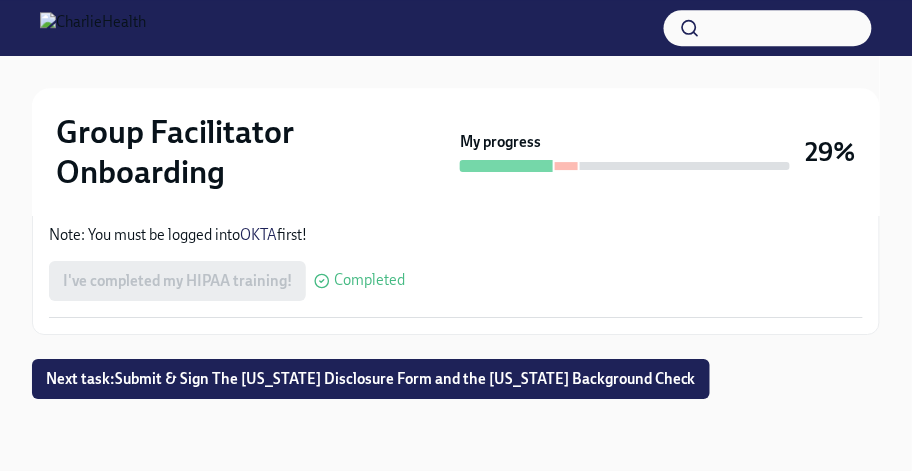 scroll, scrollTop: 5041, scrollLeft: 0, axis: vertical 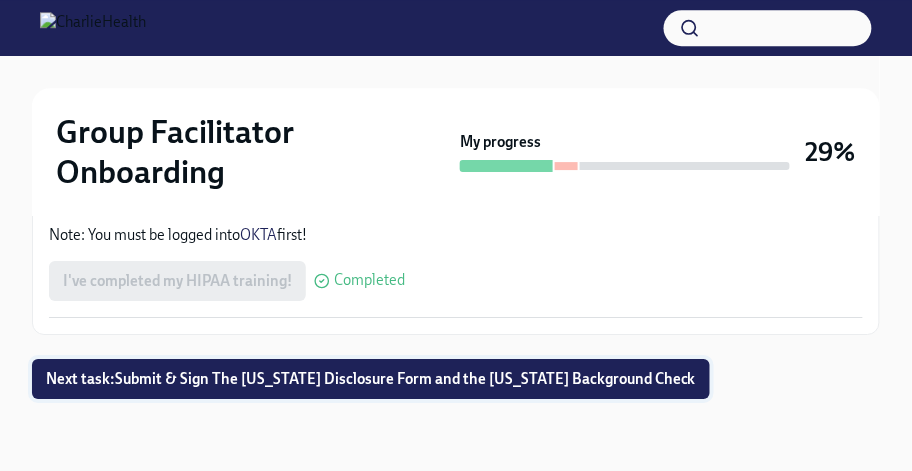 click on "Next task :  Submit & Sign The [US_STATE] Disclosure Form and the [US_STATE] Background Check" at bounding box center (371, 379) 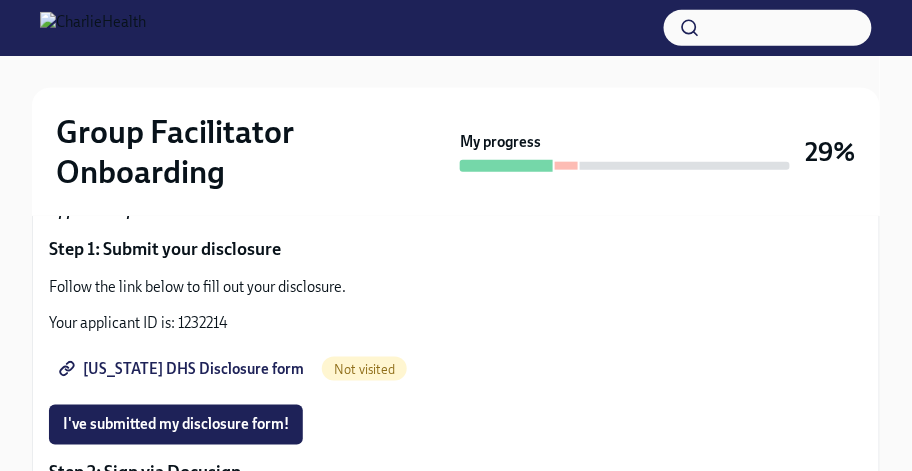 scroll, scrollTop: 306, scrollLeft: 0, axis: vertical 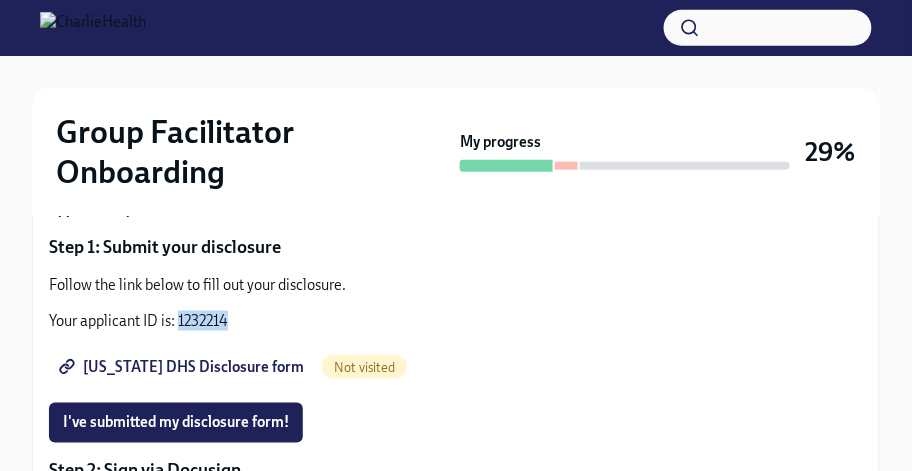 drag, startPoint x: 233, startPoint y: 321, endPoint x: 177, endPoint y: 319, distance: 56.0357 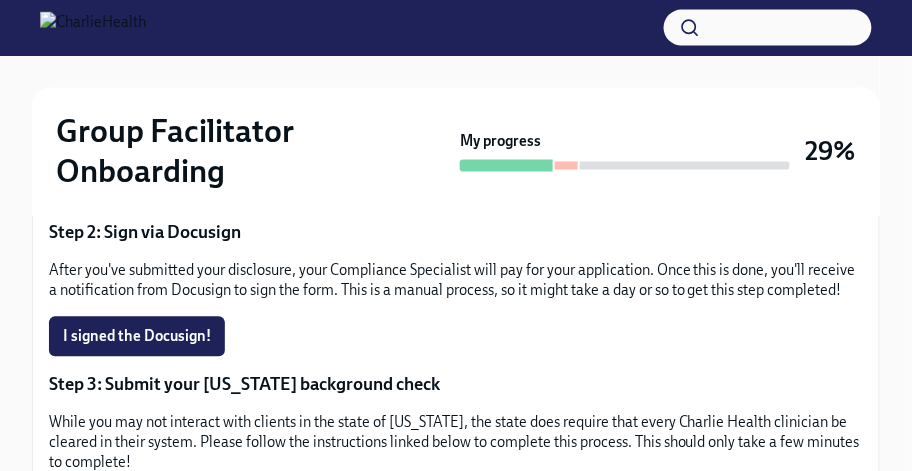 scroll, scrollTop: 545, scrollLeft: 0, axis: vertical 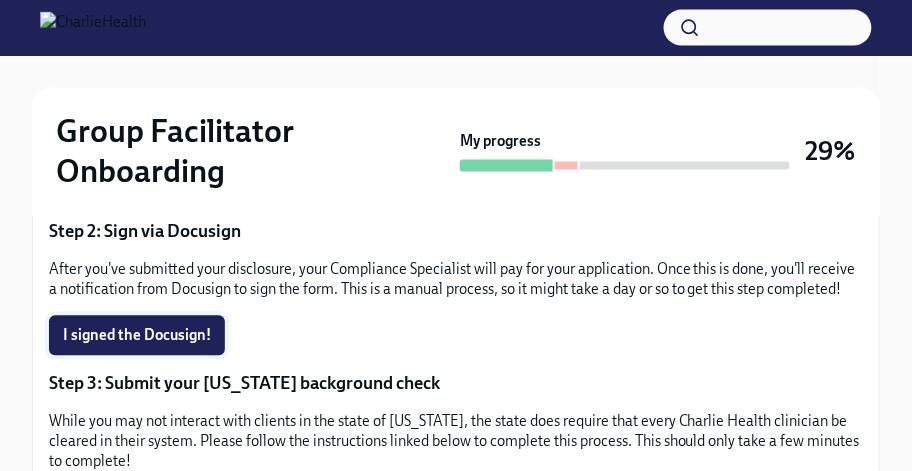 click on "I signed the Docusign!" at bounding box center [137, 336] 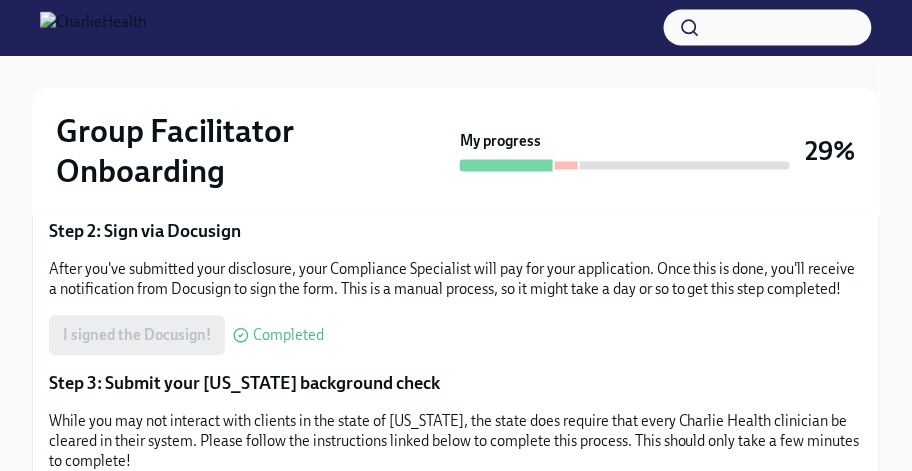 click on "I signed the Docusign! Completed" at bounding box center [186, 336] 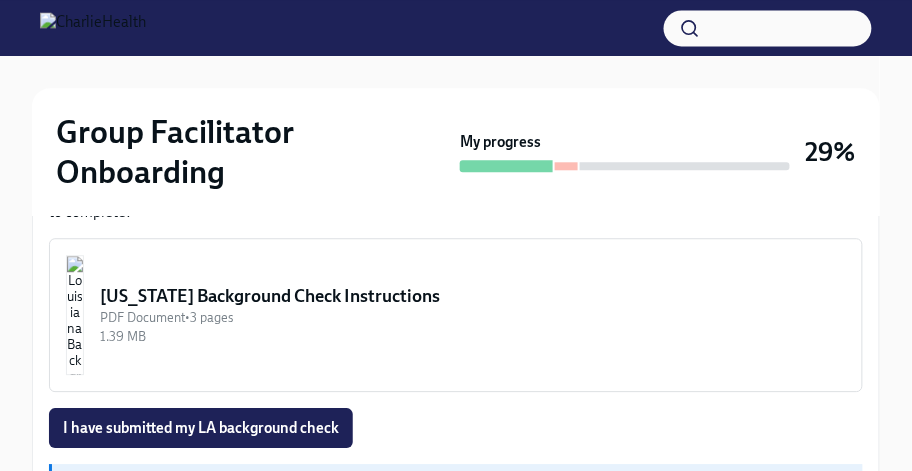 scroll, scrollTop: 784, scrollLeft: 0, axis: vertical 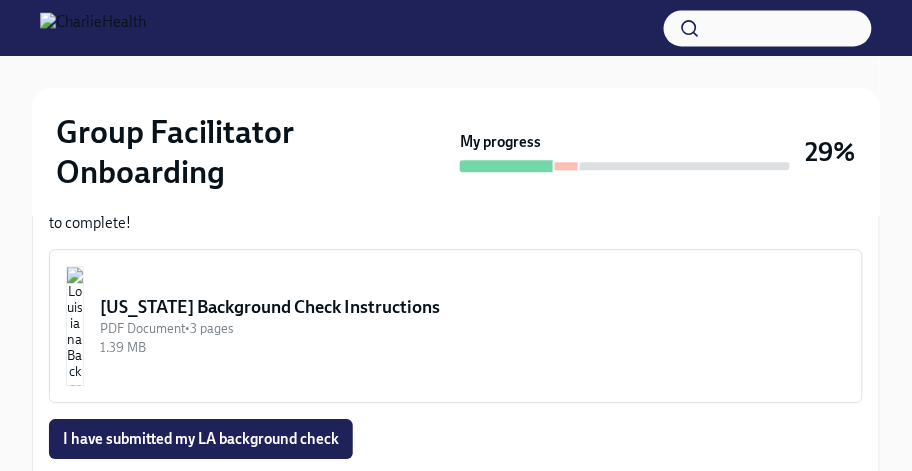 click on "[US_STATE] Background Check Instructions" at bounding box center [473, 307] 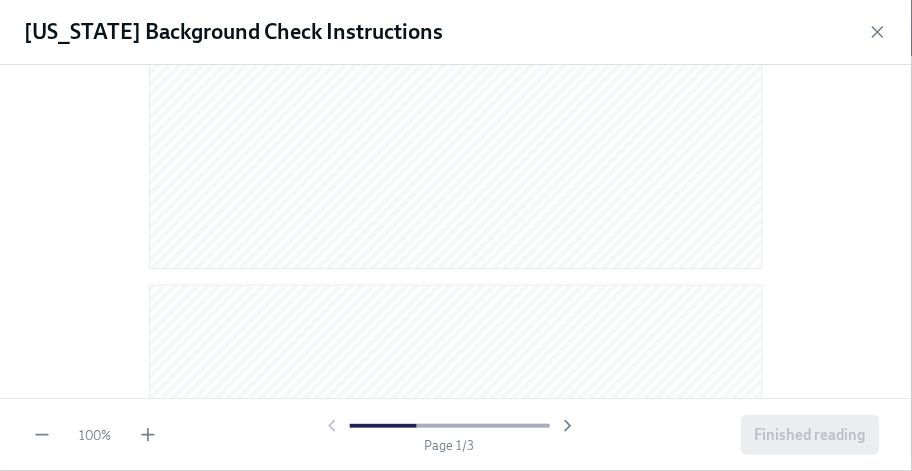 scroll, scrollTop: 623, scrollLeft: 0, axis: vertical 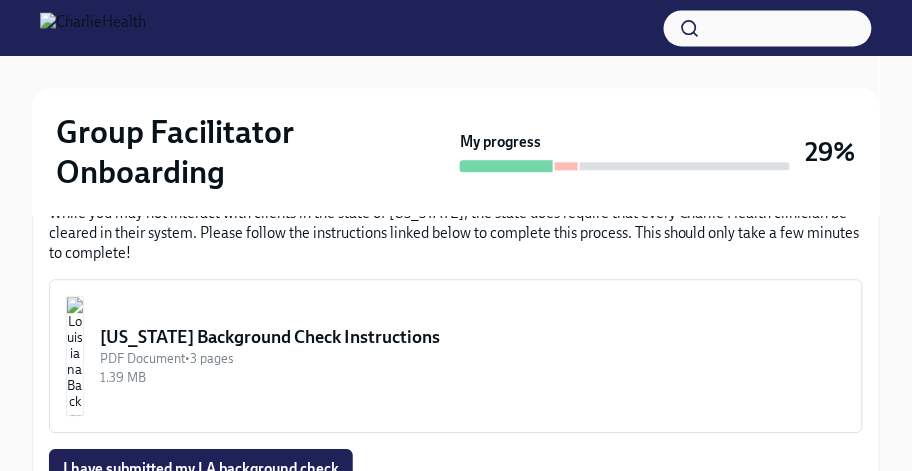 click on "[US_STATE] Background Check Instructions" at bounding box center (473, 337) 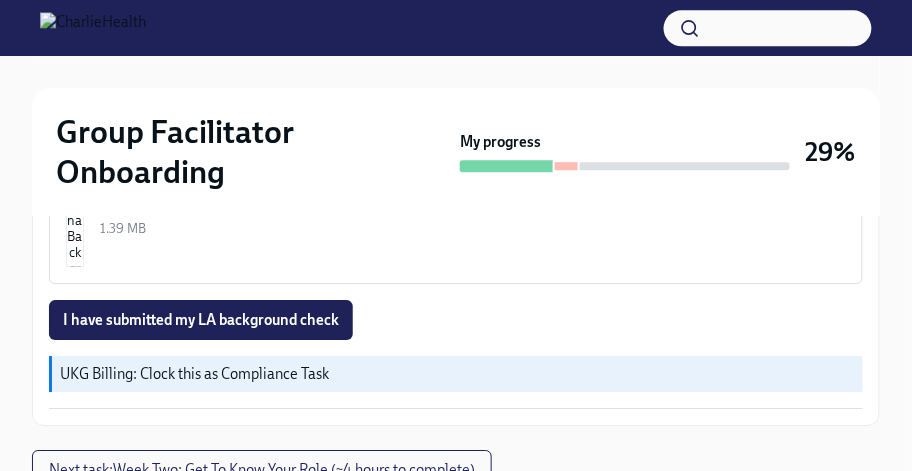 scroll, scrollTop: 904, scrollLeft: 0, axis: vertical 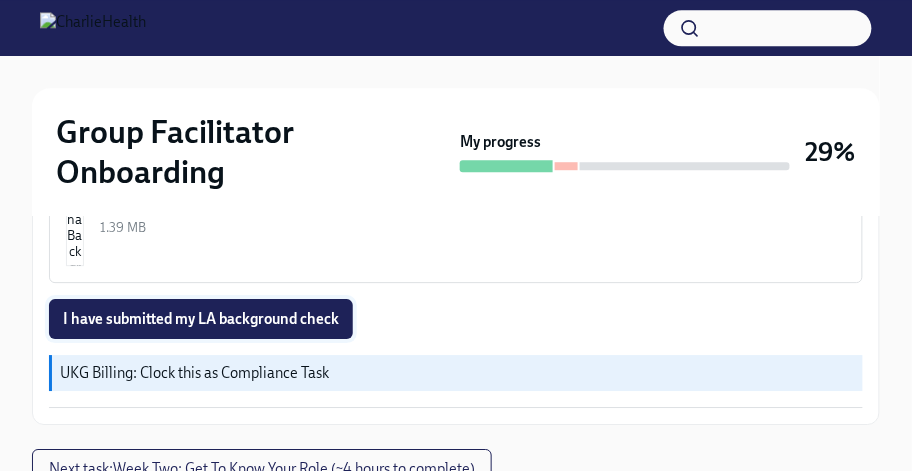 click on "I have submitted my LA background check" at bounding box center [201, 319] 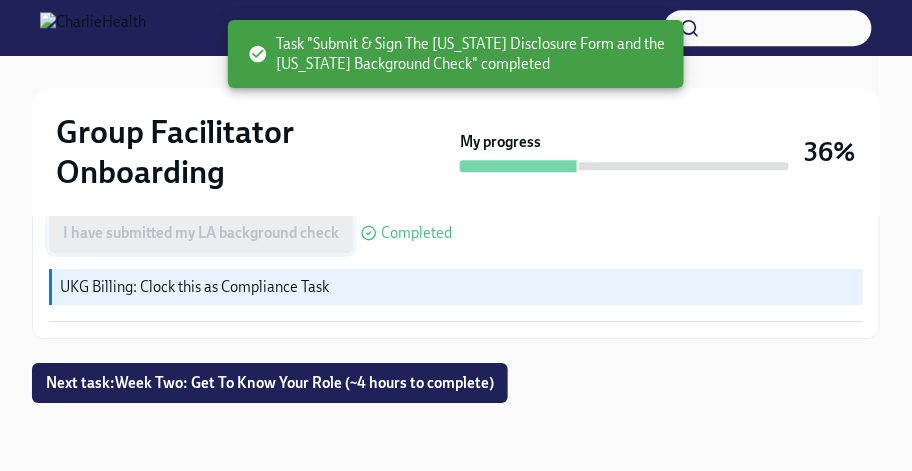 scroll, scrollTop: 993, scrollLeft: 0, axis: vertical 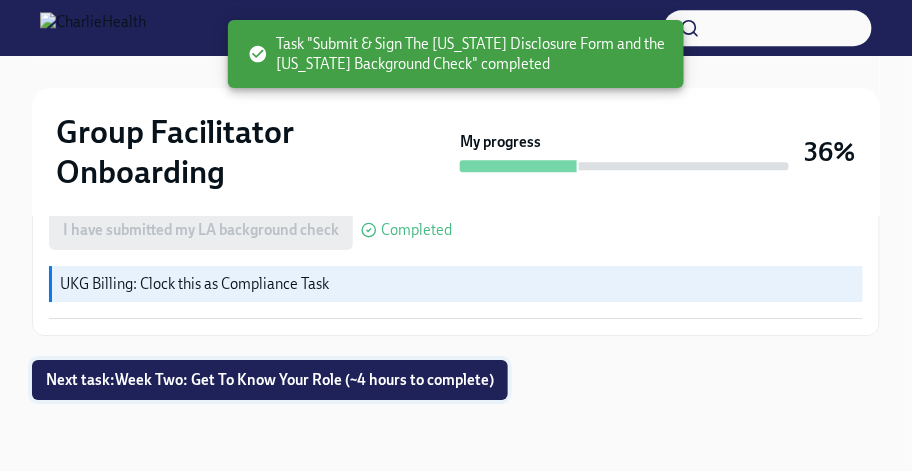 click on "Next task :  Week Two: Get To Know Your Role (~4 hours to complete)" at bounding box center (270, 380) 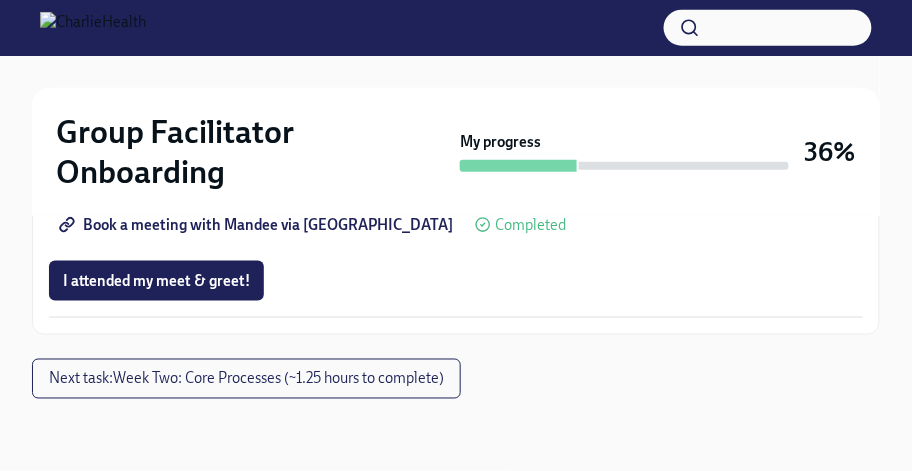 scroll, scrollTop: 2306, scrollLeft: 0, axis: vertical 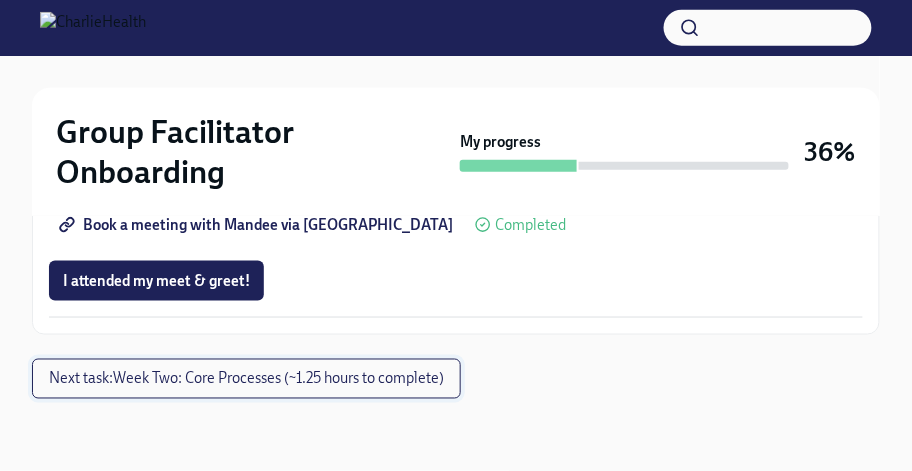 click on "Next task :  Week Two: Core Processes (~1.25 hours to complete)" at bounding box center (246, 379) 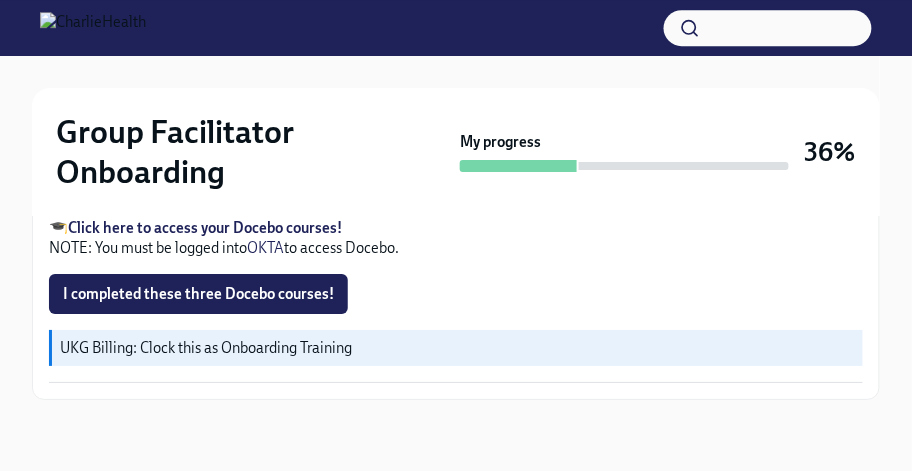 click on "Click here to access your Docebo courses!" at bounding box center [205, 228] 